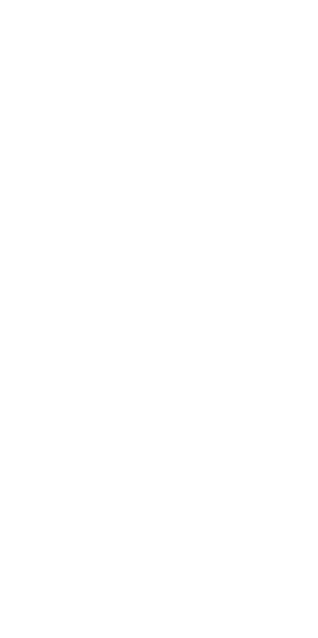 scroll, scrollTop: 0, scrollLeft: 0, axis: both 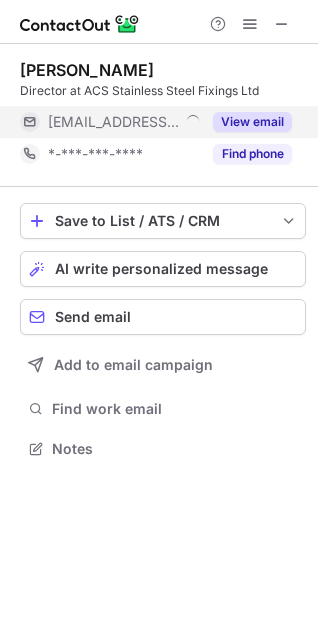 click on "View email" at bounding box center (252, 122) 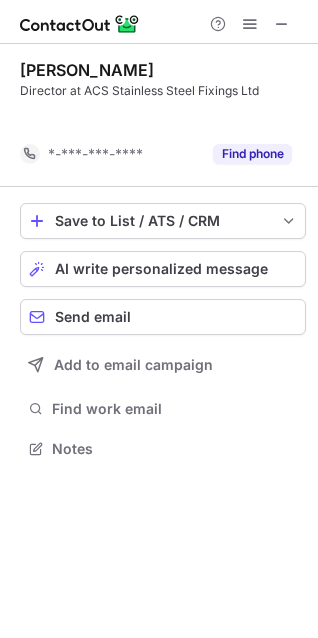 scroll, scrollTop: 403, scrollLeft: 318, axis: both 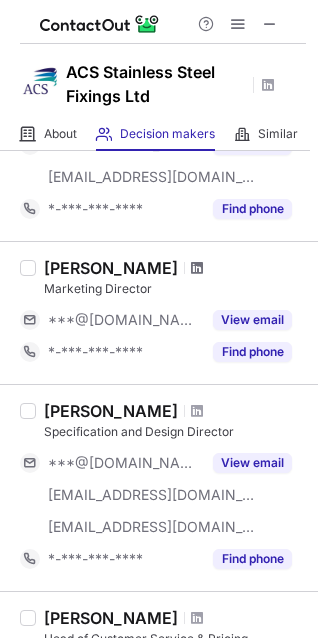 click at bounding box center [197, 268] 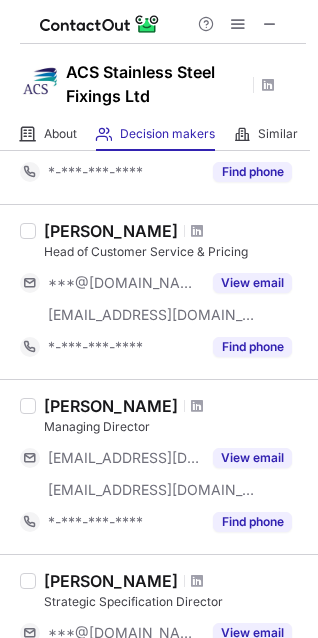 scroll, scrollTop: 865, scrollLeft: 0, axis: vertical 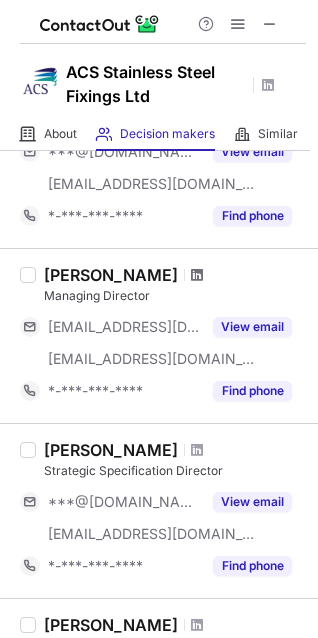 click at bounding box center [197, 275] 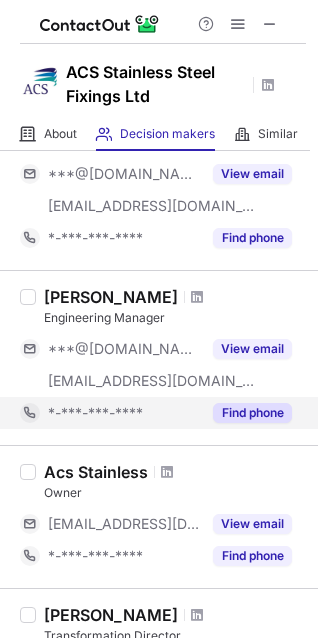 scroll, scrollTop: 1438, scrollLeft: 0, axis: vertical 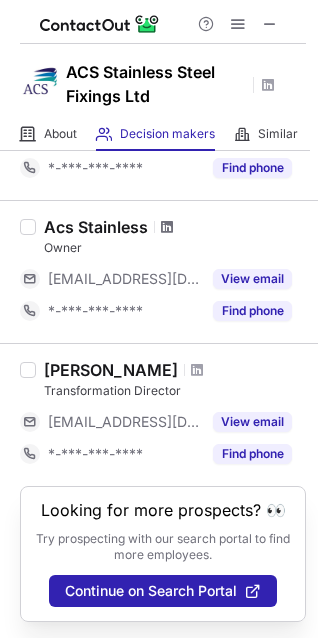 click at bounding box center [167, 227] 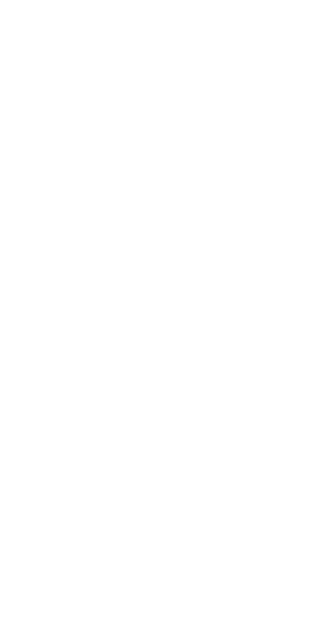 scroll, scrollTop: 0, scrollLeft: 0, axis: both 